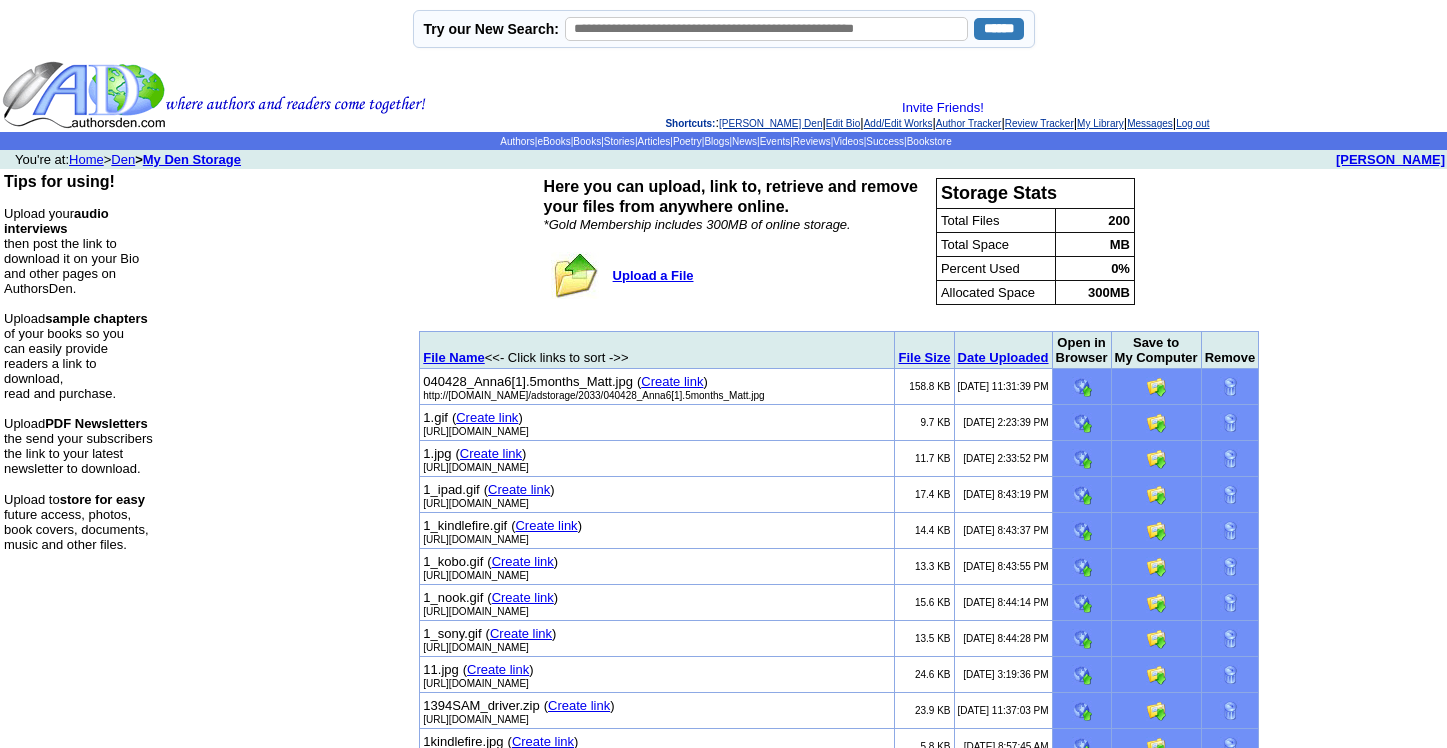 scroll, scrollTop: 0, scrollLeft: 0, axis: both 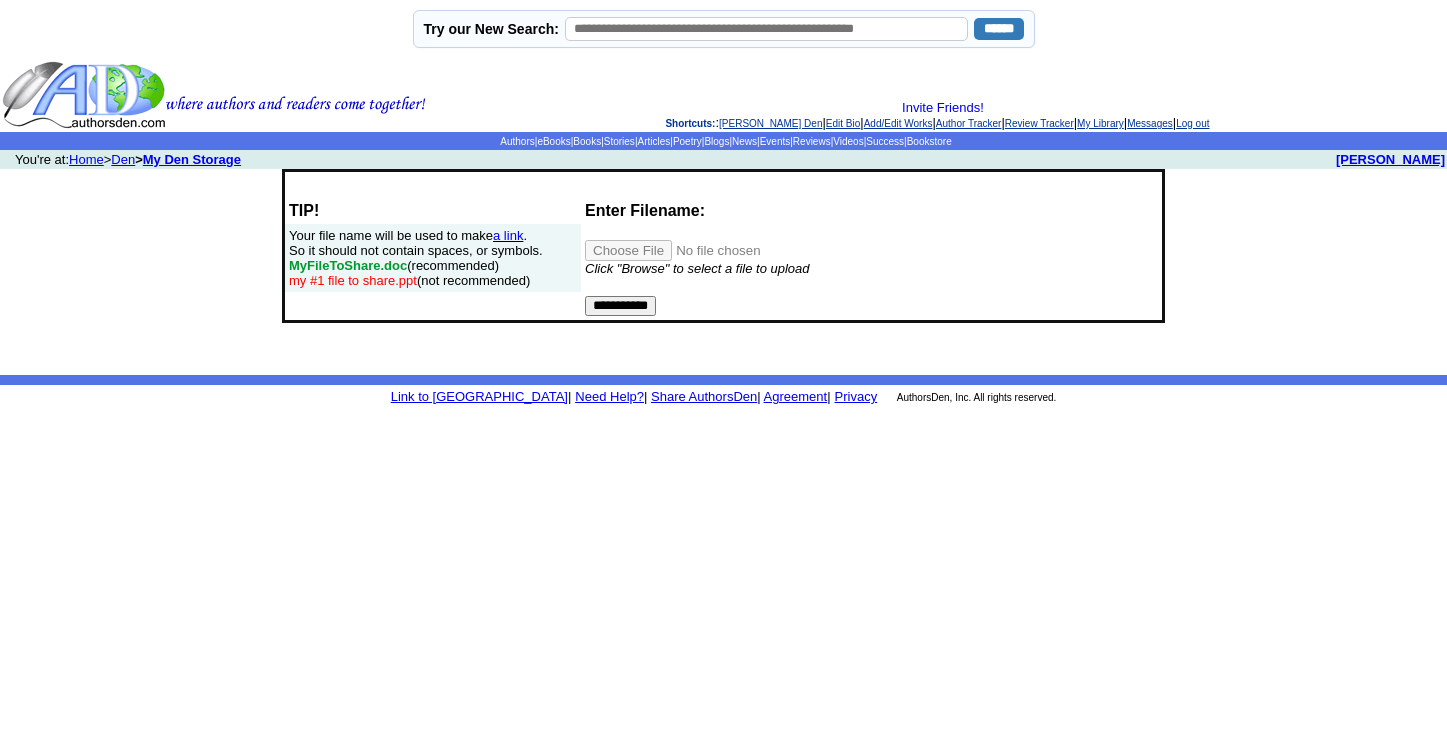 click at bounding box center [711, 250] 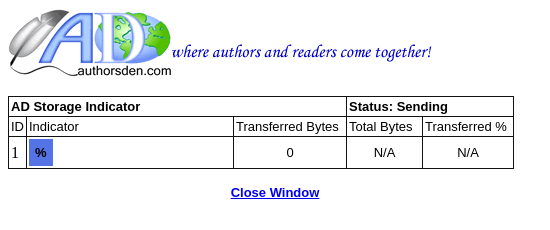 scroll, scrollTop: 0, scrollLeft: 0, axis: both 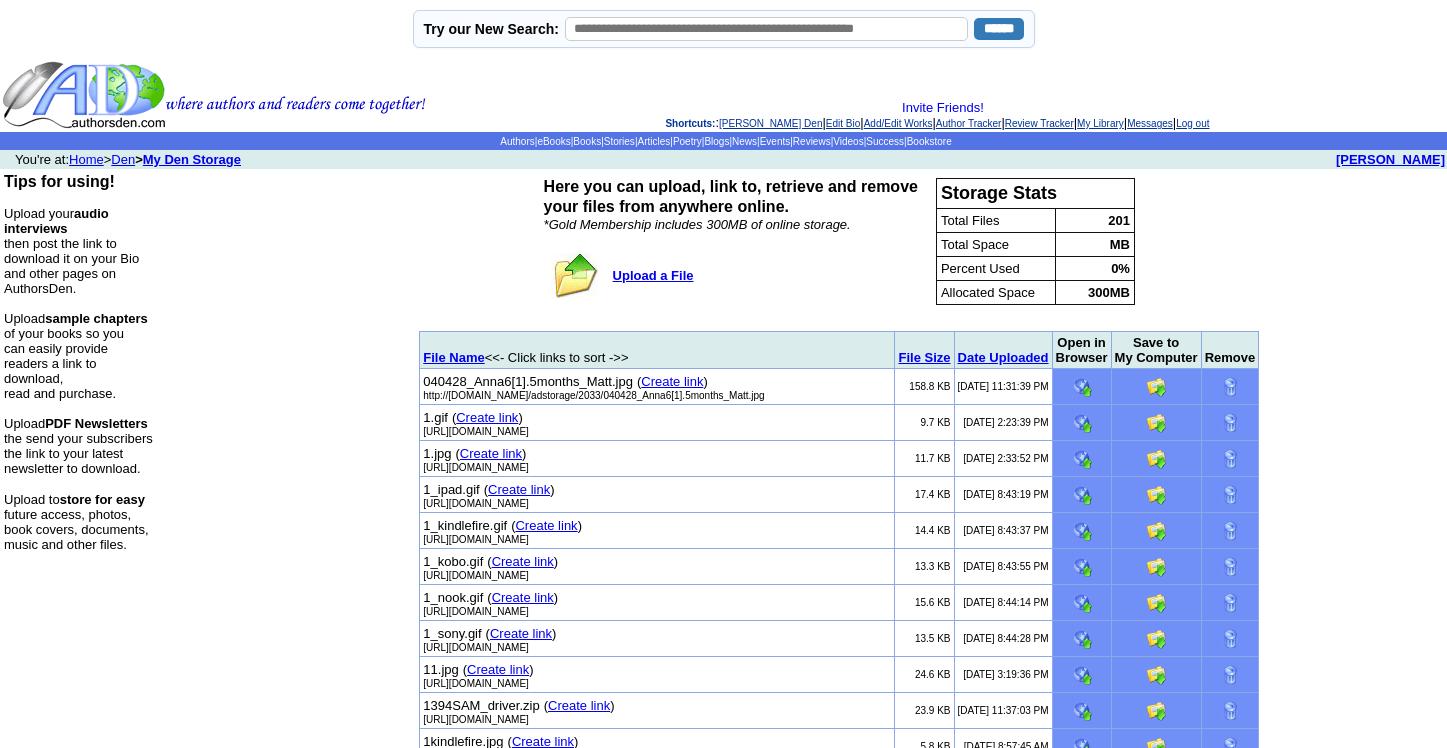 click on "Date
Uploaded" at bounding box center [1003, 357] 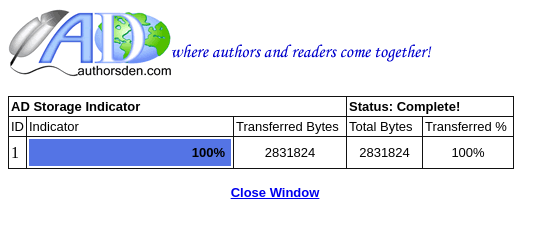 scroll, scrollTop: 0, scrollLeft: 0, axis: both 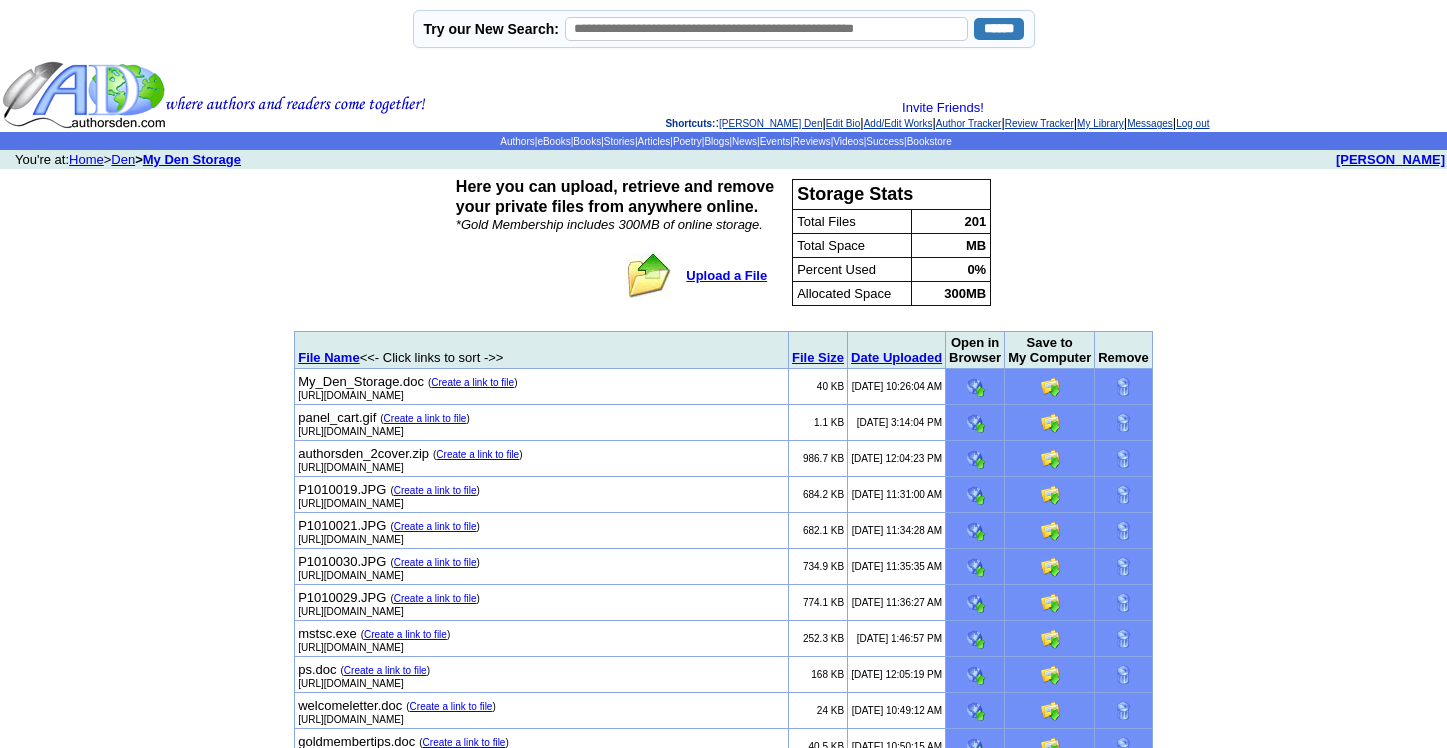 click on "Date
Uploaded" at bounding box center (896, 357) 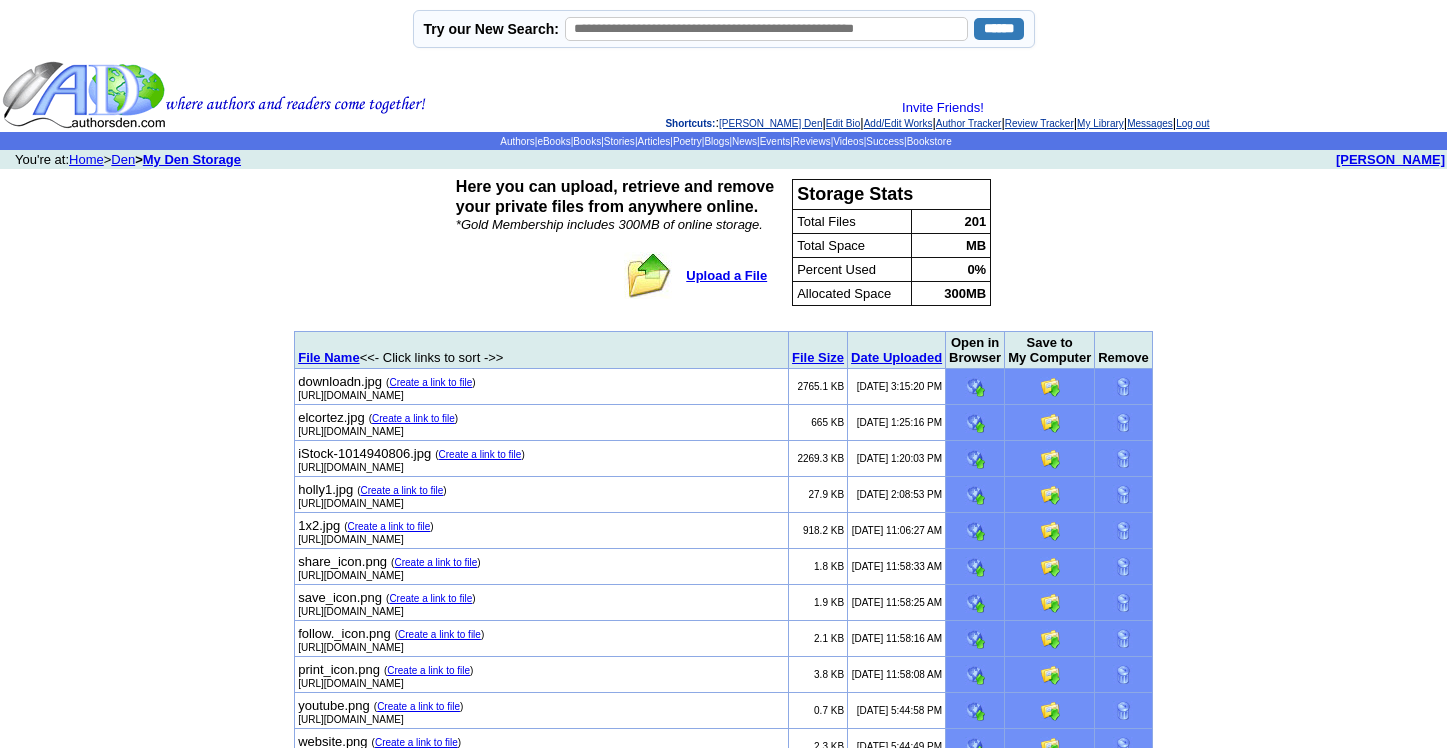 scroll, scrollTop: 0, scrollLeft: 0, axis: both 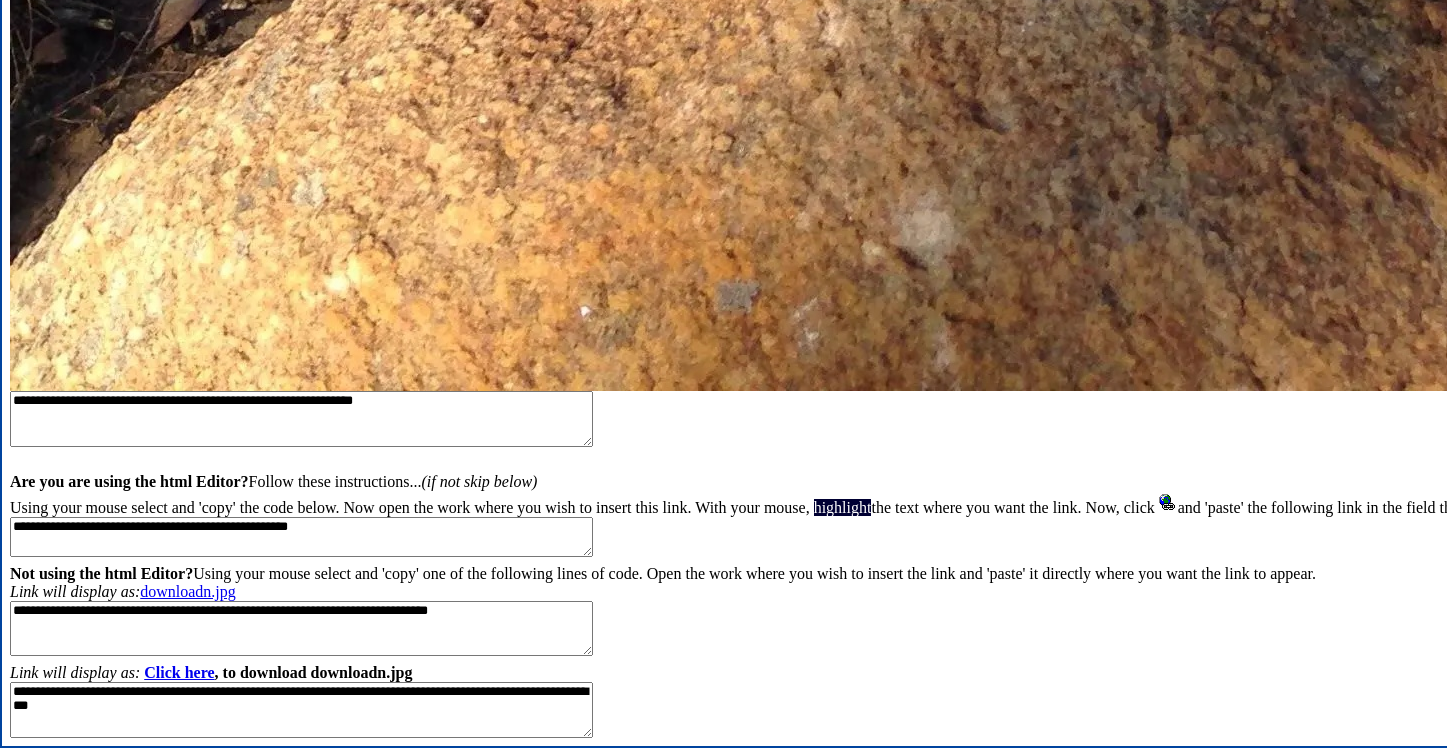 drag, startPoint x: 383, startPoint y: 522, endPoint x: -13, endPoint y: 521, distance: 396.00125 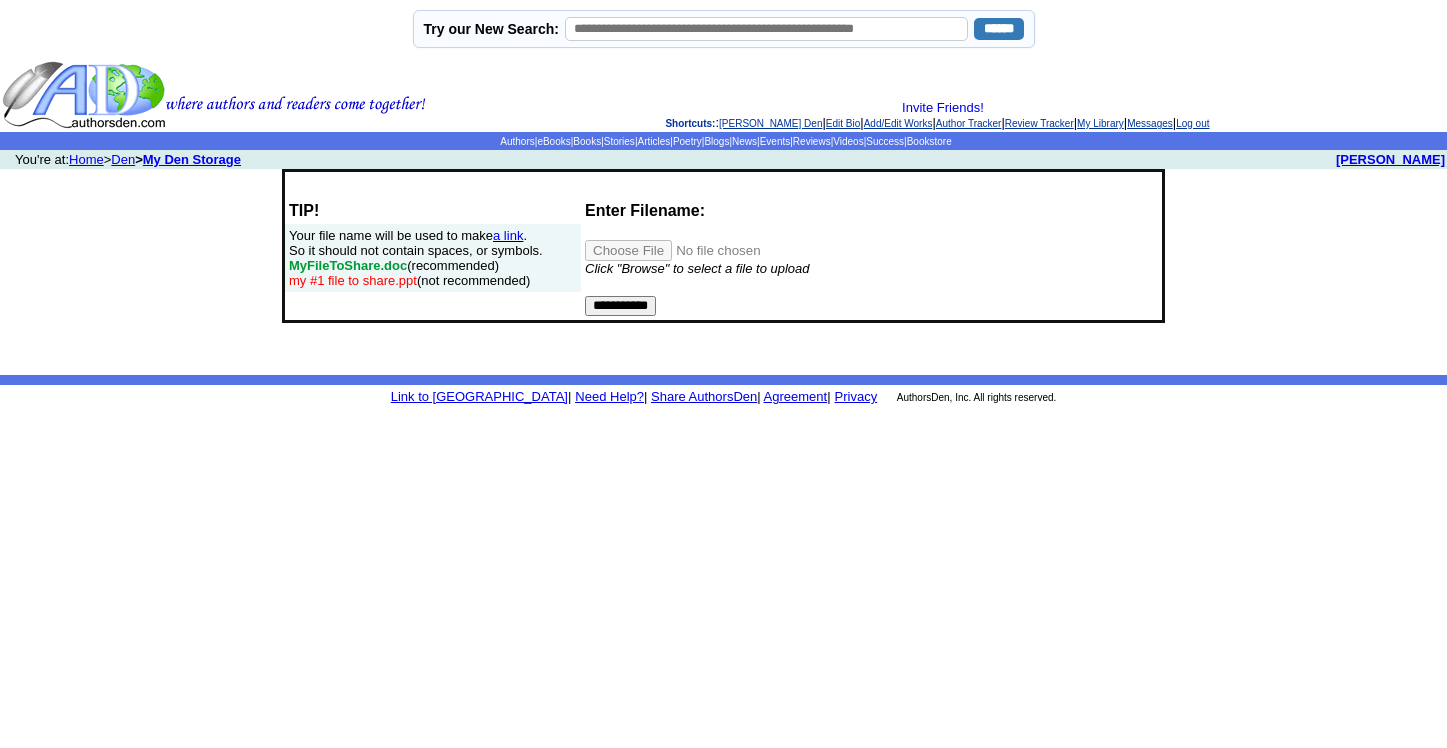 scroll, scrollTop: 0, scrollLeft: 0, axis: both 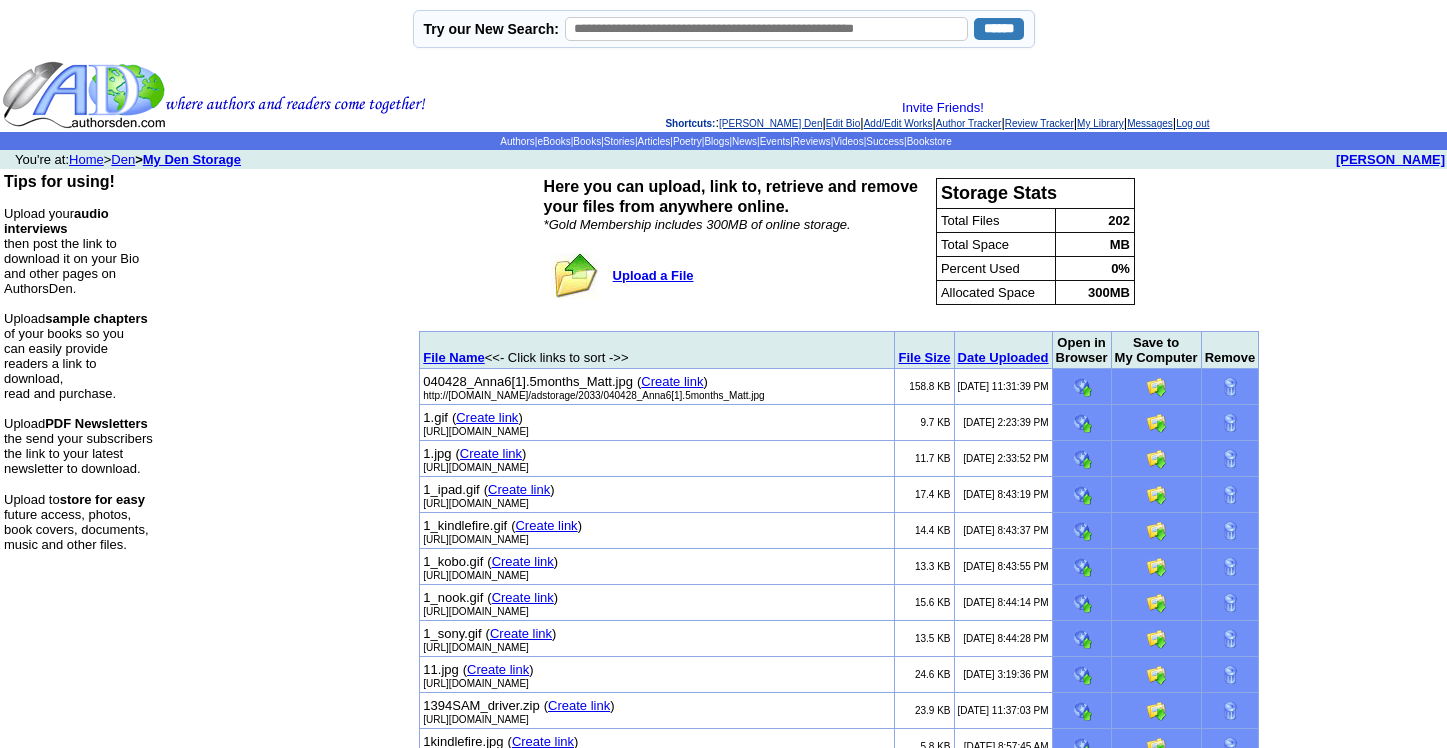 click on "Date
Uploaded" at bounding box center (1003, 357) 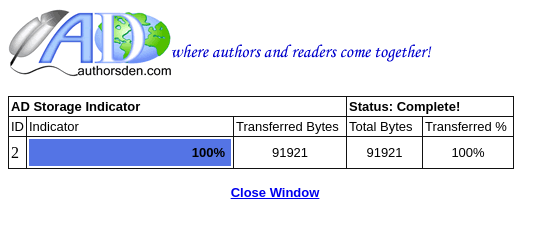 scroll, scrollTop: 0, scrollLeft: 0, axis: both 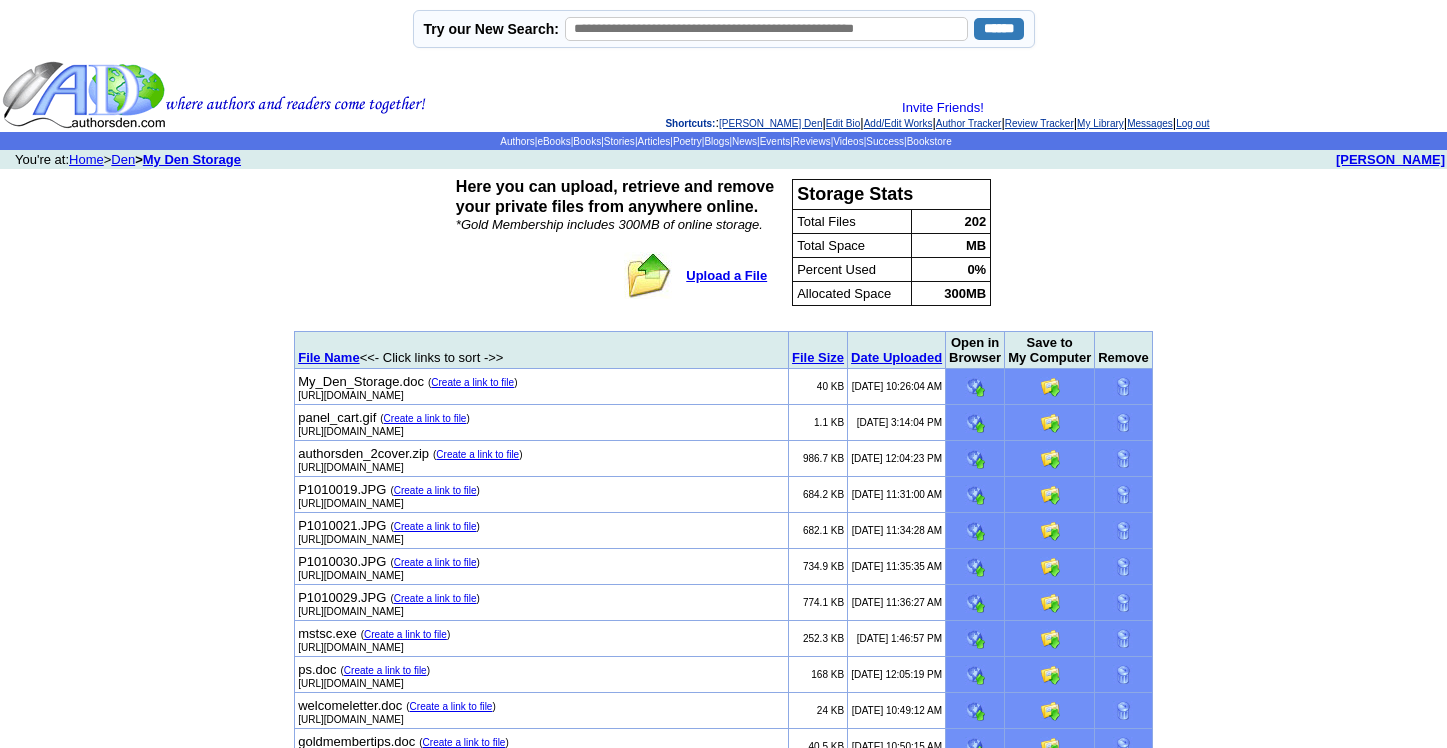 click on "Date
Uploaded" at bounding box center (896, 357) 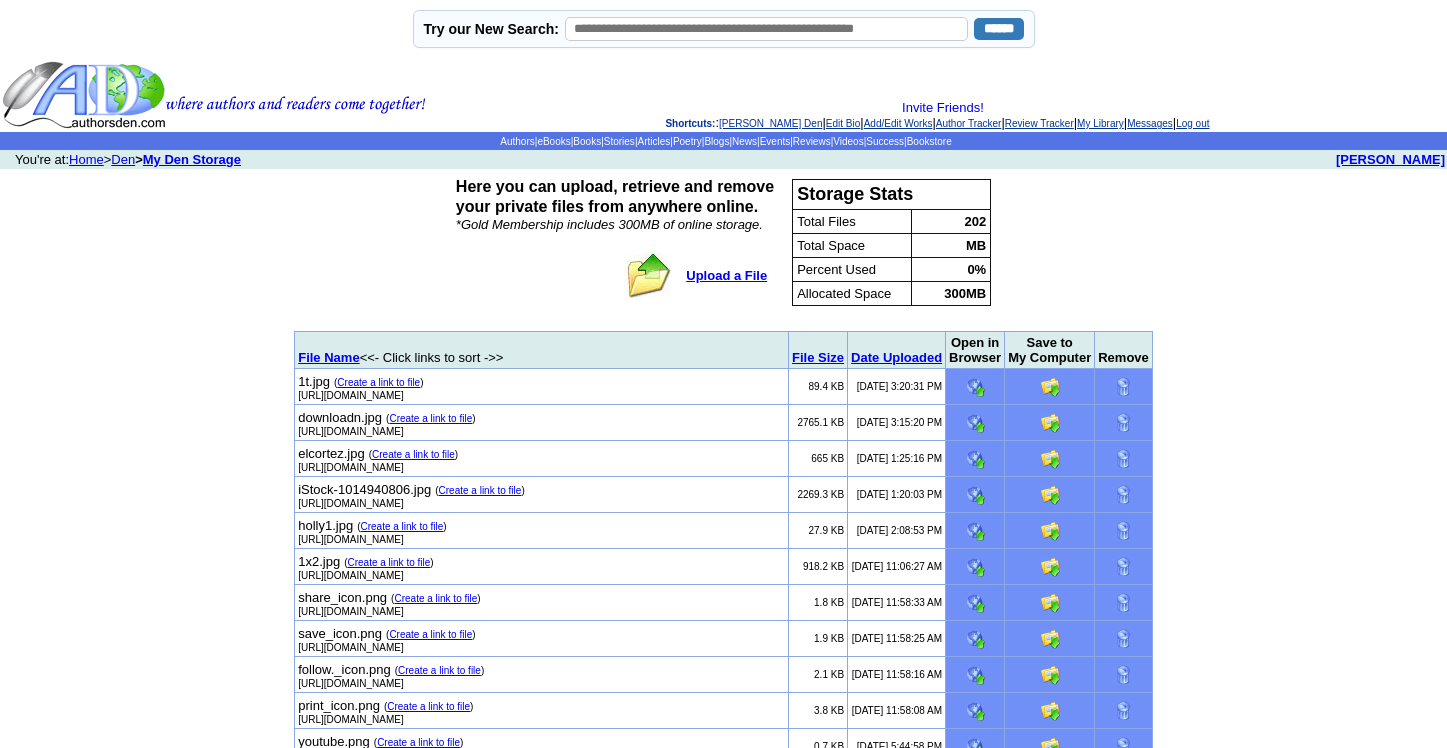 scroll, scrollTop: 0, scrollLeft: 0, axis: both 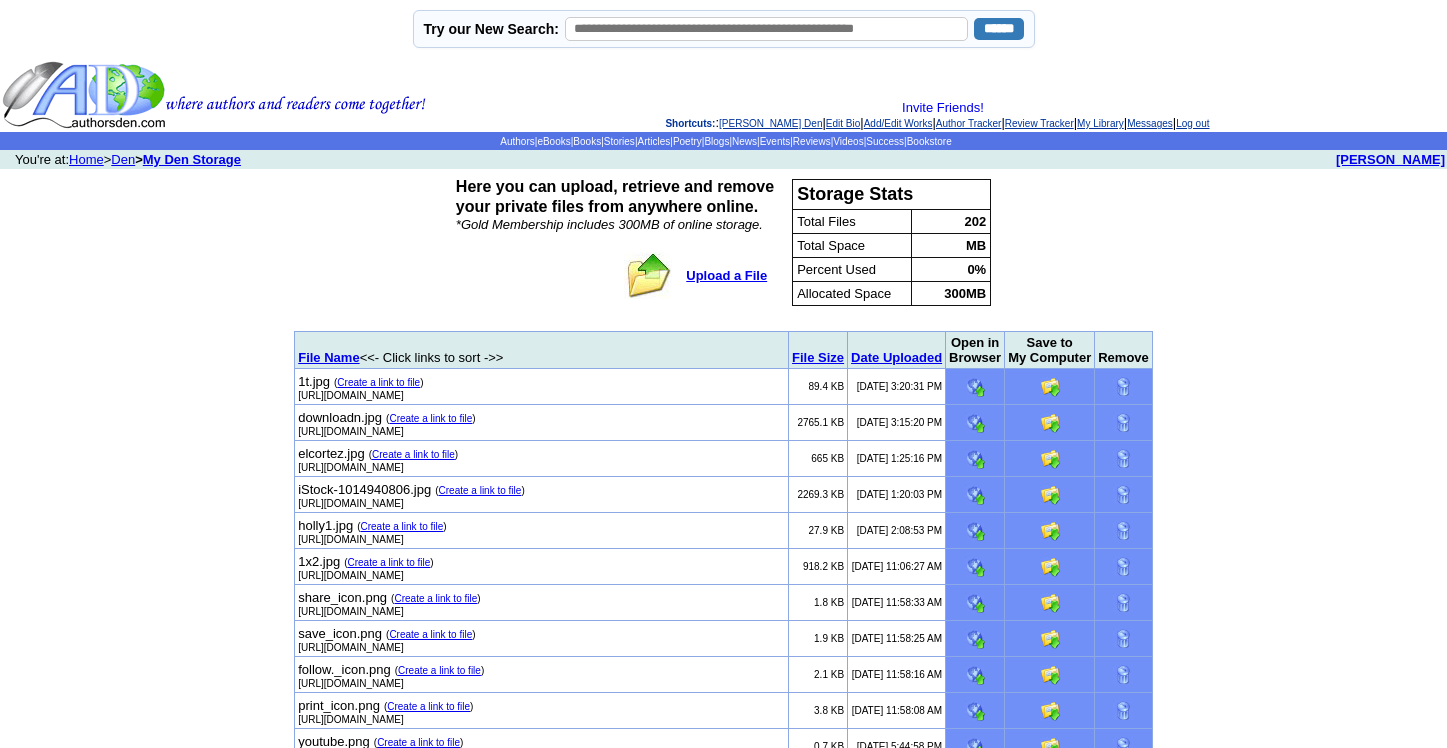 drag, startPoint x: 505, startPoint y: 428, endPoint x: 285, endPoint y: 430, distance: 220.0091 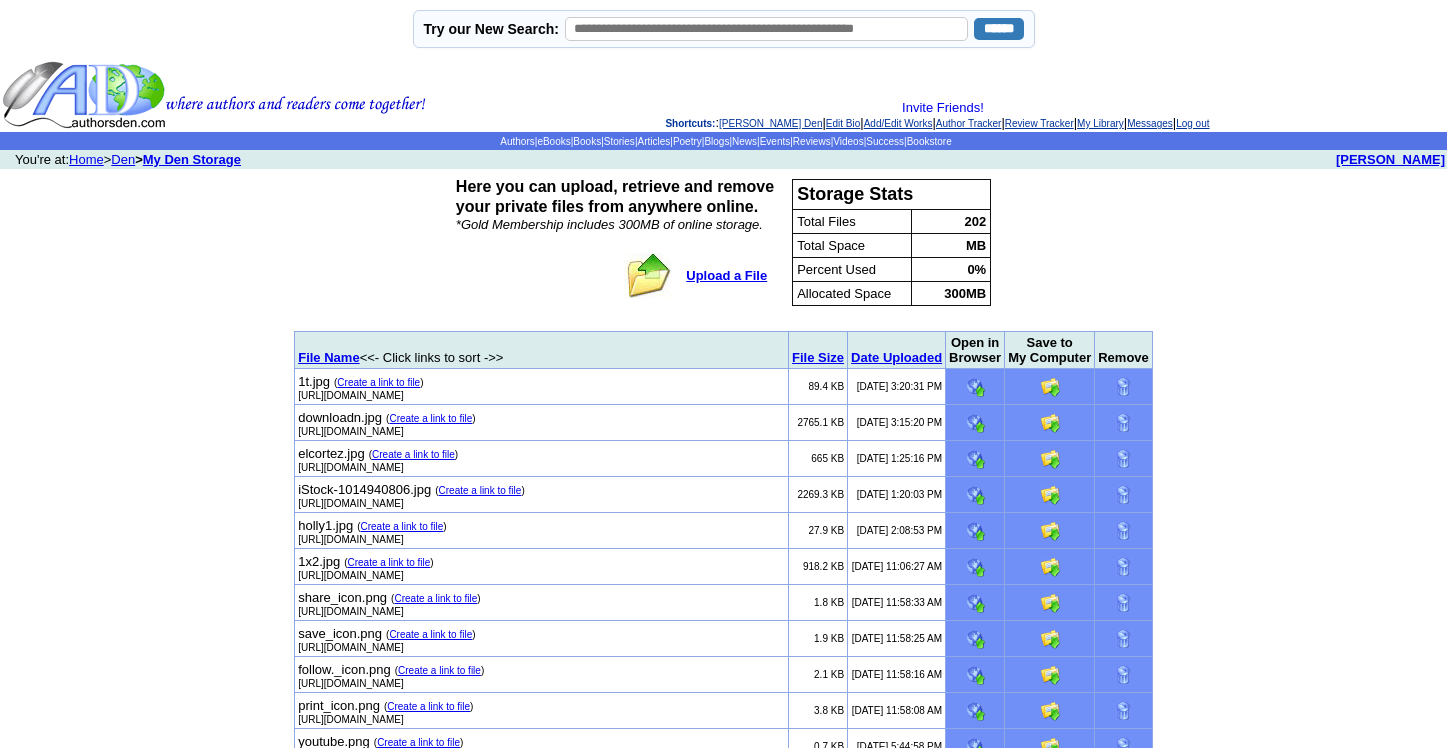 click on "1t.jpg     ( Create a link to file ) [URL][DOMAIN_NAME]" at bounding box center [542, 387] 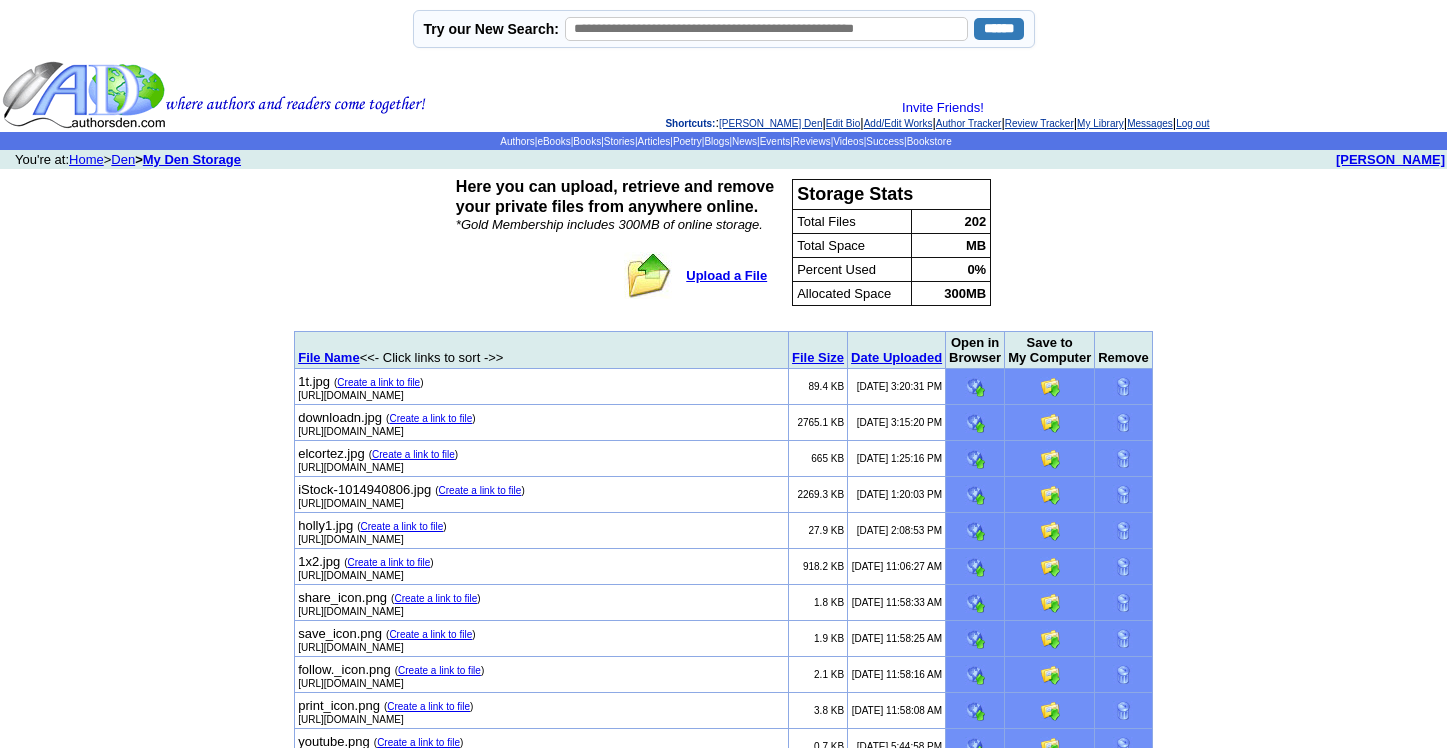 copy on "[URL][DOMAIN_NAME]" 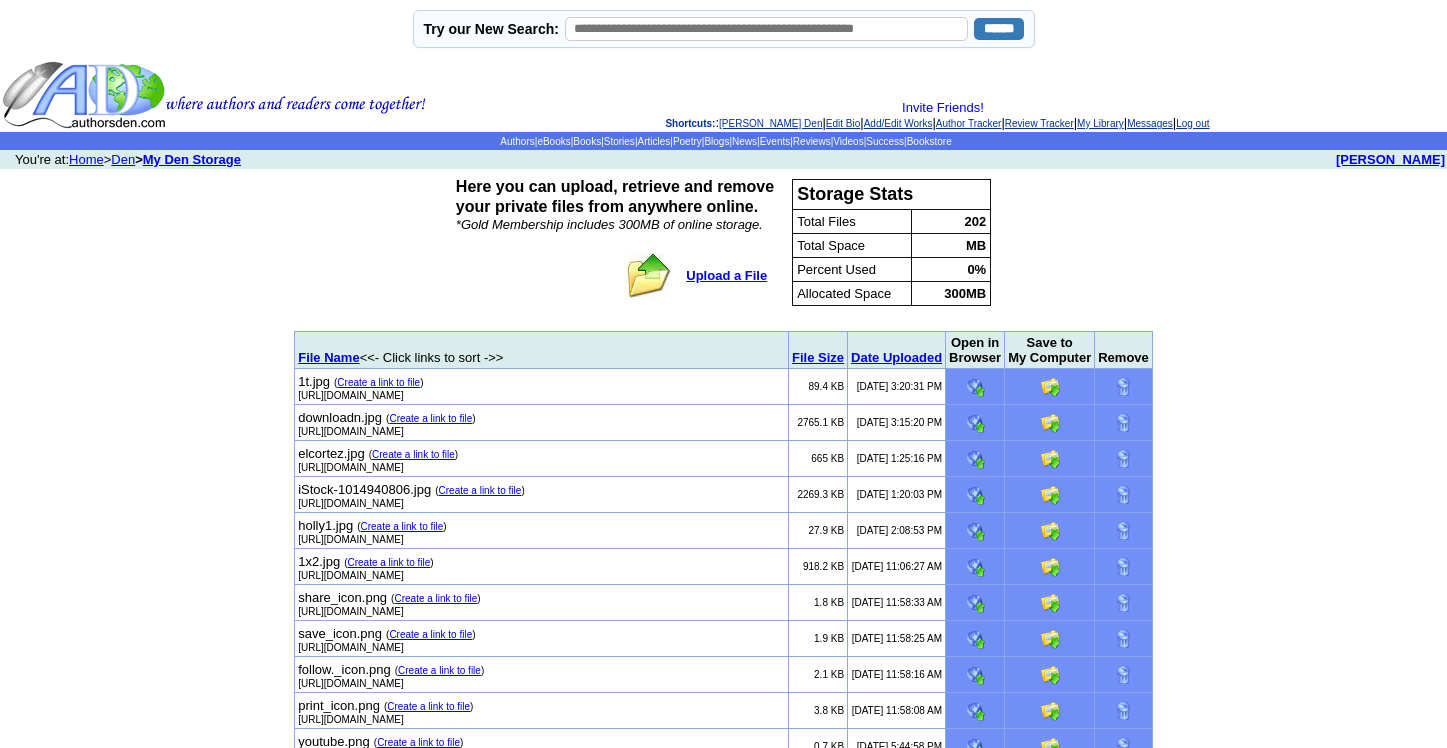 click on "Create a link to file" at bounding box center [378, 382] 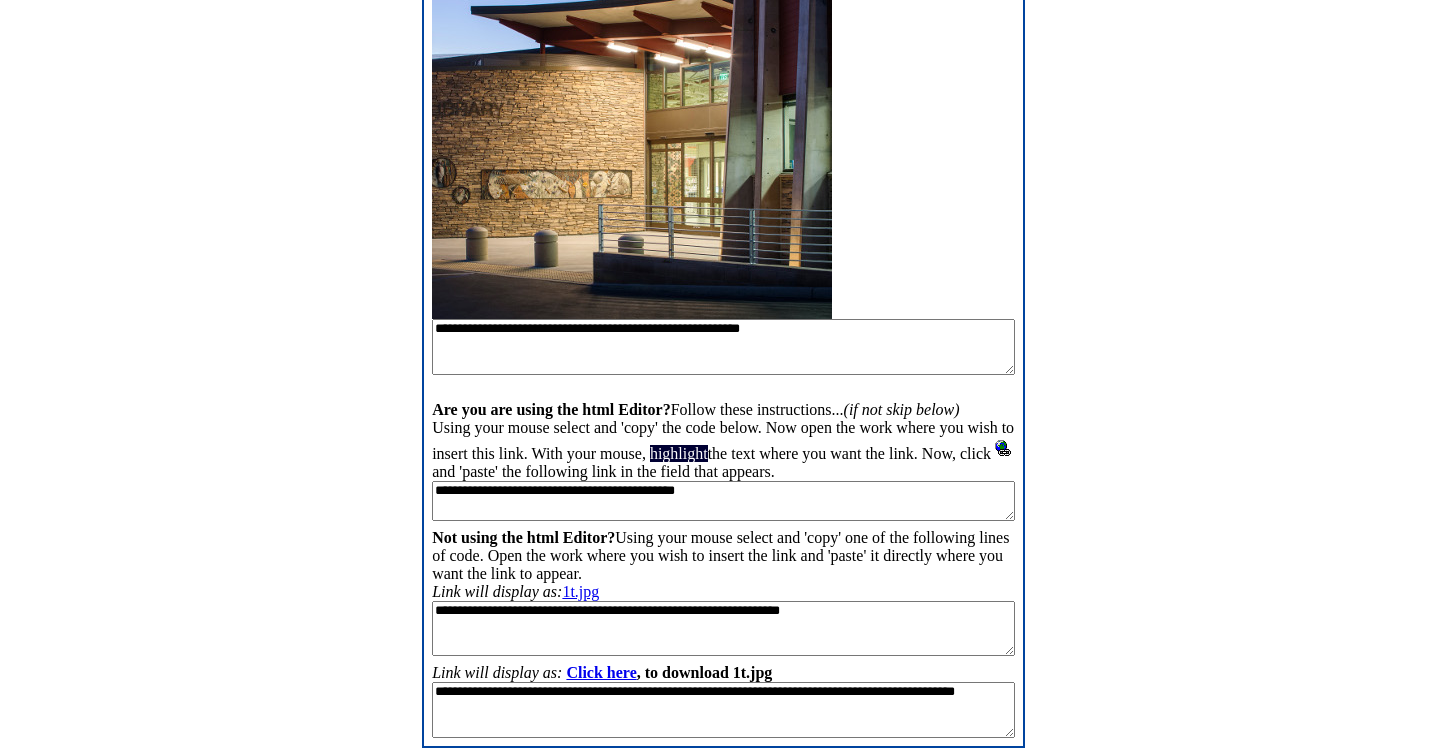 scroll, scrollTop: 357, scrollLeft: 0, axis: vertical 